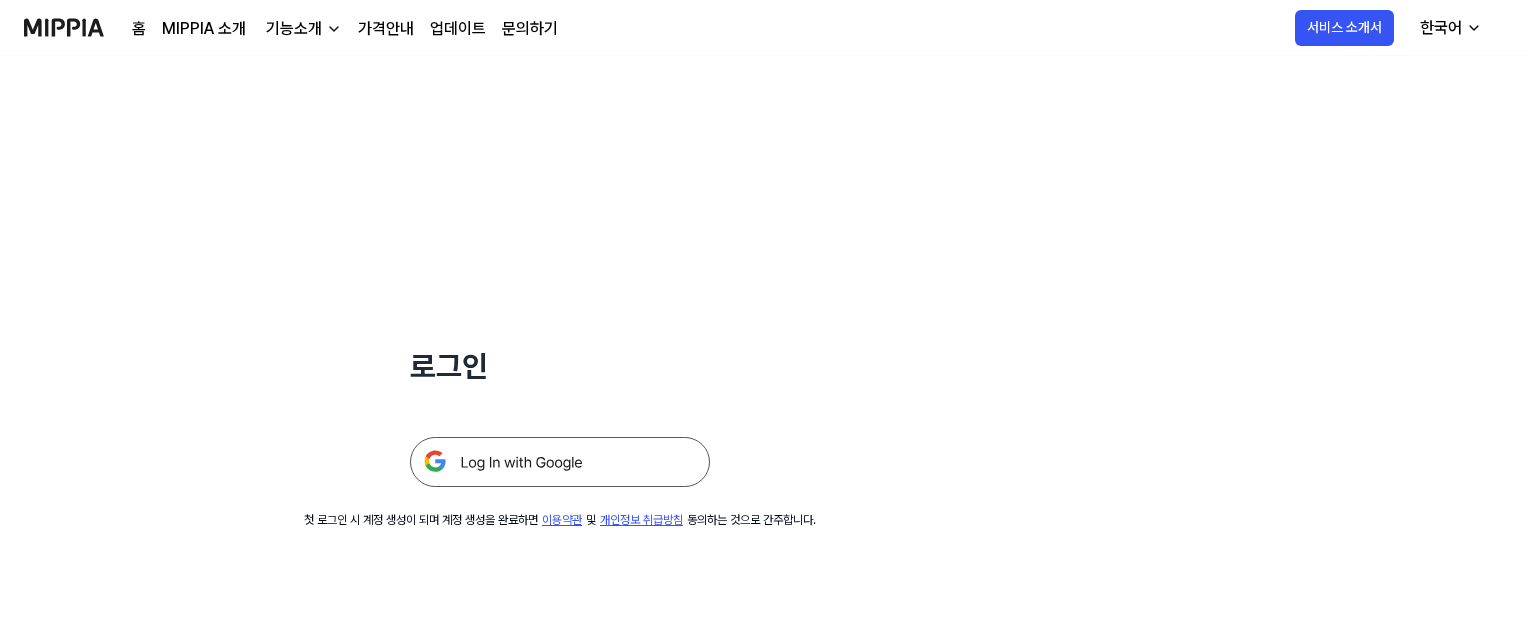 scroll, scrollTop: 0, scrollLeft: 0, axis: both 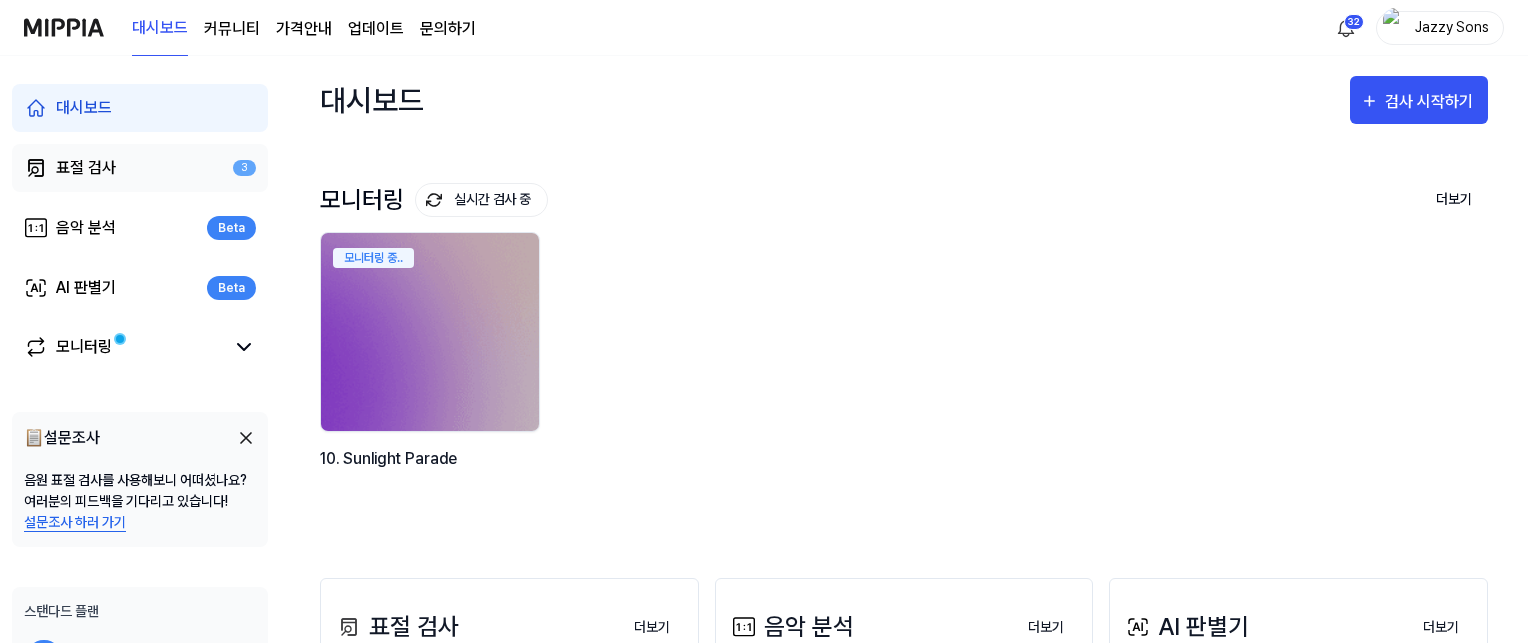 click on "표절 검사 3" at bounding box center (140, 168) 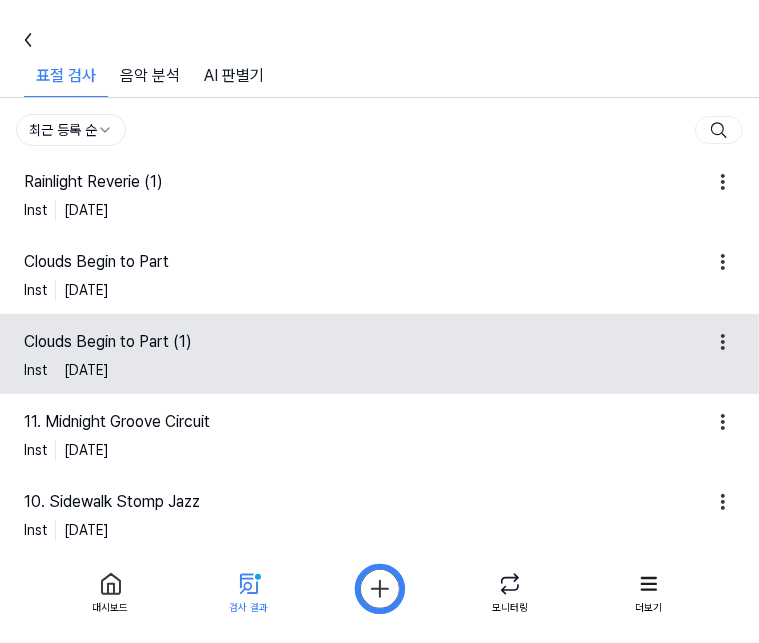 click on "Clouds Begin to Part (1)" at bounding box center [365, 342] 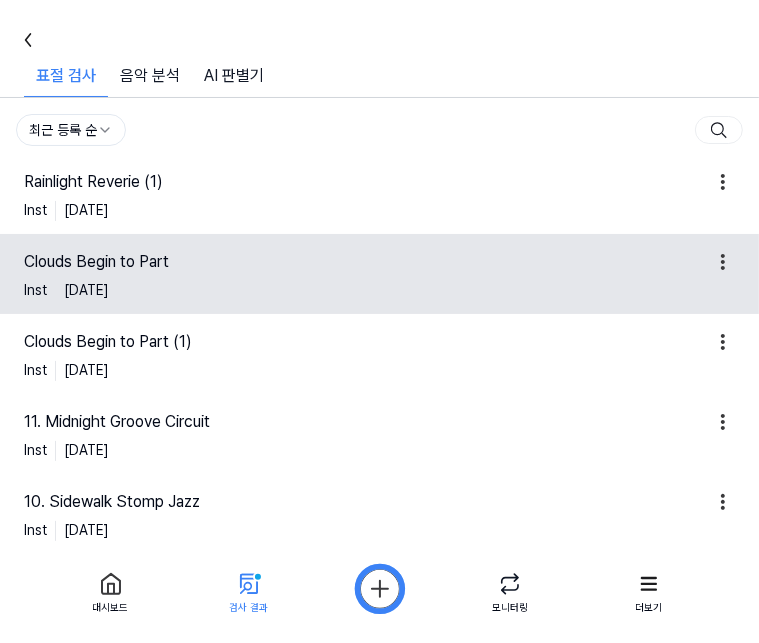 click on "Clouds Begin to Part" at bounding box center (365, 262) 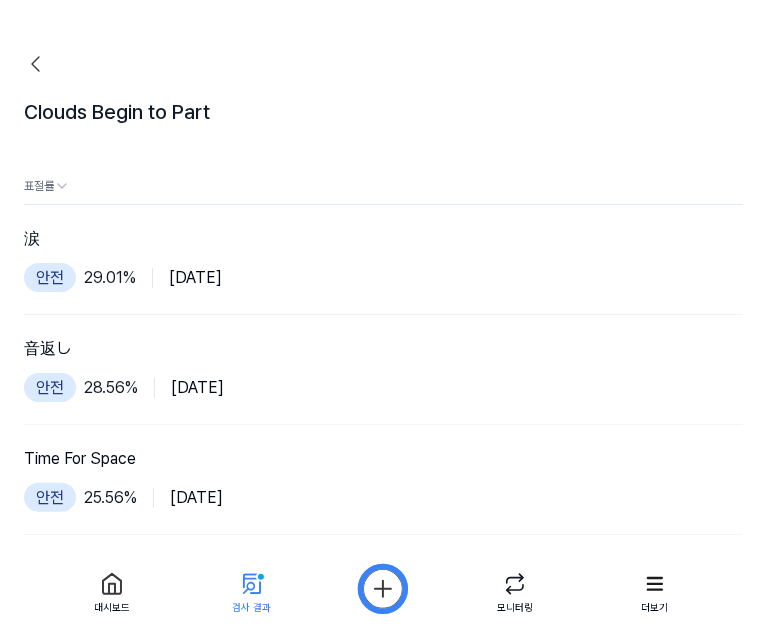 drag, startPoint x: 180, startPoint y: 258, endPoint x: 192, endPoint y: 245, distance: 17.691807 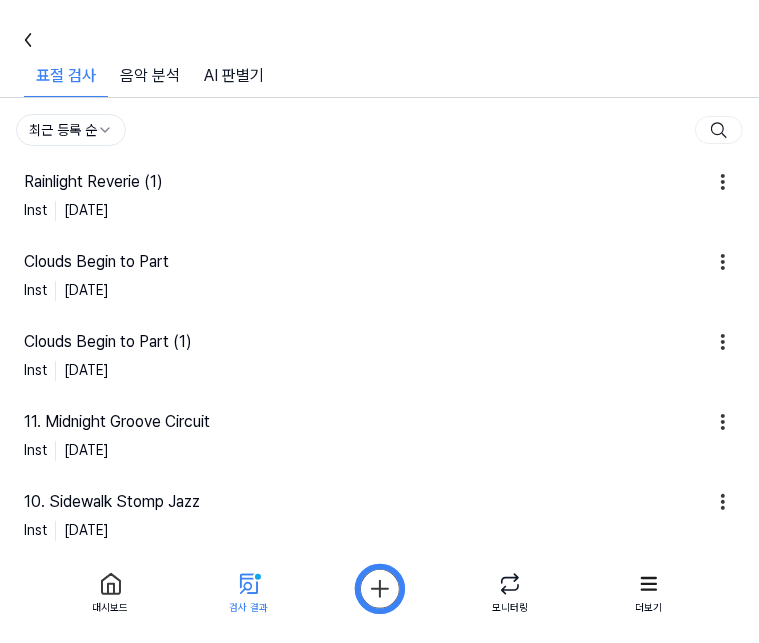 click on "Inst 2025.07.05." at bounding box center [379, 210] 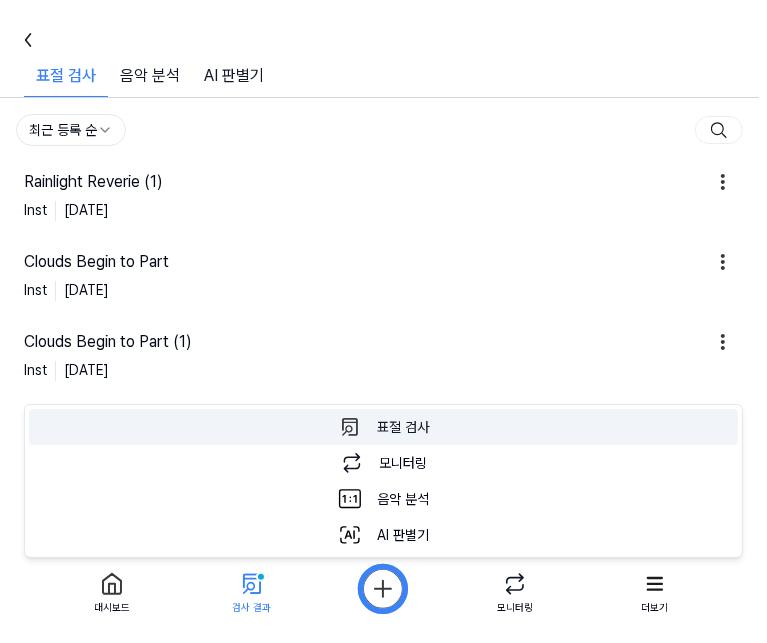 click on "표절 검사 표절 검사를 할 수 있습니다." at bounding box center [383, 427] 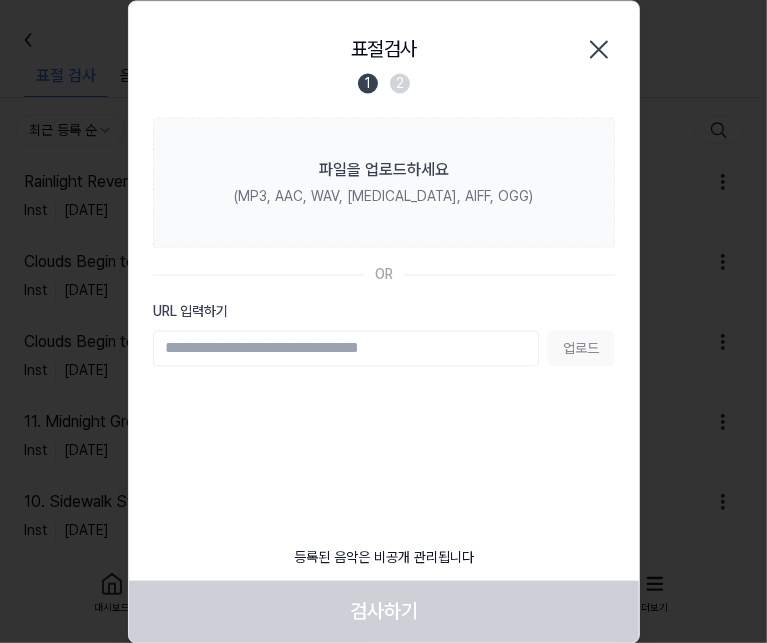 click 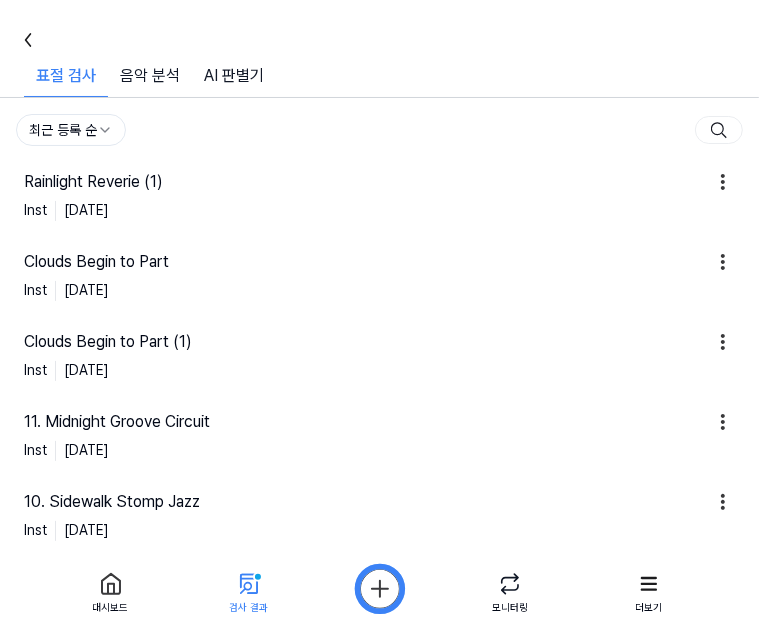 click on "대시보드 커뮤니티 가격안내 업데이트 문의하기 32 Jazzy Sons 대시보드 표절 검사 2 음악 분석 Beta AI 판별기 Beta 모니터링 📋  설문조사 음원 표절 검사를 사용해보니 어떠셨나요? 여러분의 피드백을 기다리고 있습니다!  설문조사 하러 가기 스탠다드    플랜 표절 검사를 할 수 있습니다. 남은 모니터링 3   곡 더 보기 대시보드 표절 검사 표절 검사 표절 검사 음악 분석 AI 판별기 전체 악기 보컬 악기 + 보컬 최근 등록 순 Rainlight Reverie (1) Inst 2025.07.05. Clouds Begin to Part Inst 2025.07.05. Clouds Begin to Part (1) Inst 2025.07.05. 11. Midnight Groove Circuit Inst 2025.07.04. 10. Sidewalk Stomp Jazz Inst 2025.07.04. 9. Velvet Stride Inst 2025.07.04. Lime Cruise Inst 2025.07.04. Groove In Transit Inst 2025.07.04. Crimson Sneakers Jam Inst 2025.07.04. 13. Tangerine Groove Inst 2025.07.03. Previous 1 2 3 4 5 Next 대시보드 검사 결과 모니터링 더보기" at bounding box center [379, 321] 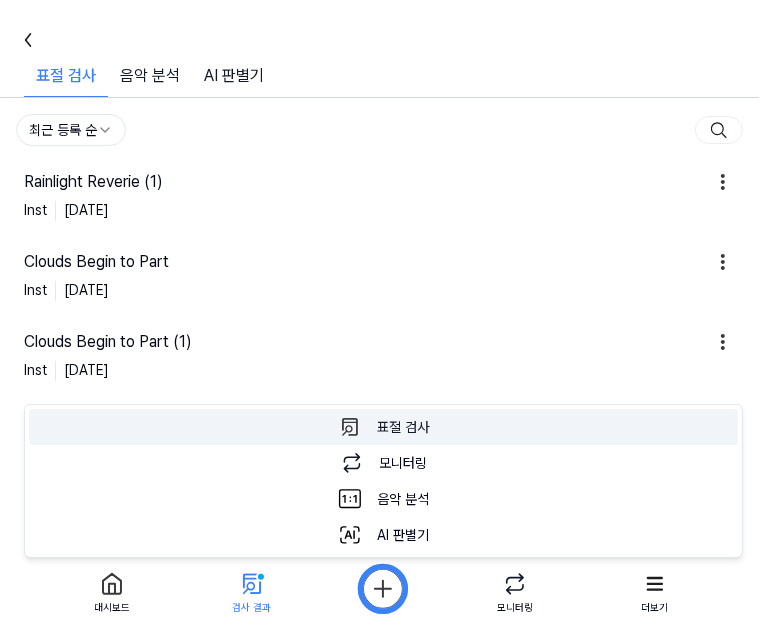 click on "표절 검사 표절 검사를 할 수 있습니다." at bounding box center [383, 427] 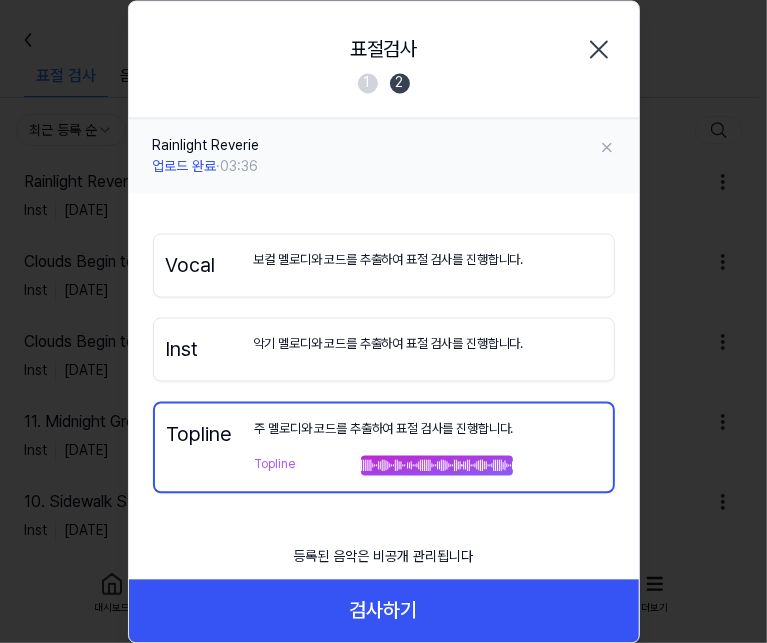 click on "악기 멜로디와 코드를 추출하여 표절 검사를 진행합니다." at bounding box center [389, 344] 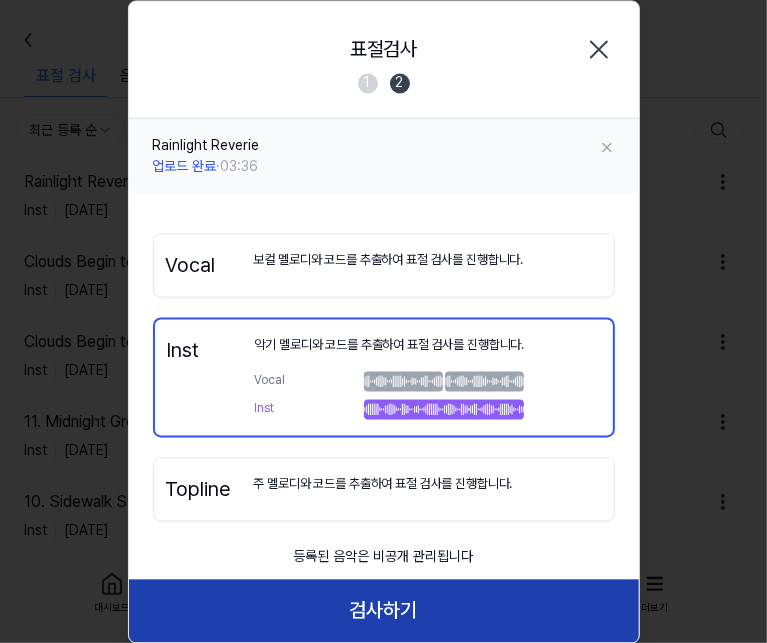 click on "검사하기" at bounding box center [384, 611] 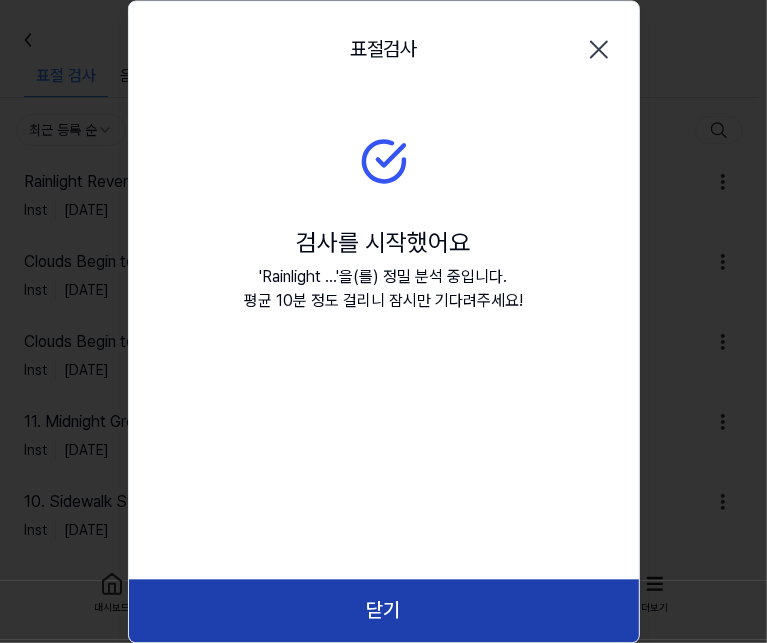 click on "닫기" at bounding box center (384, 611) 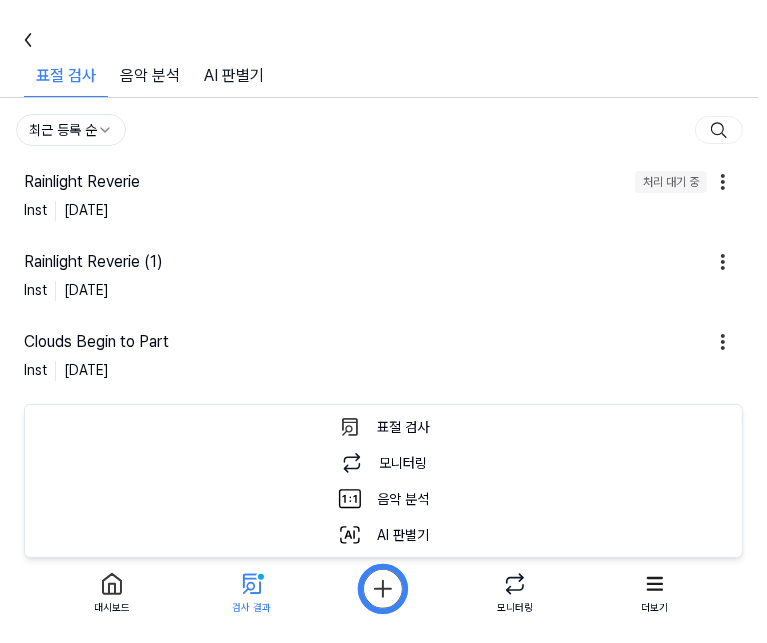 click on "대시보드 커뮤니티 가격안내 업데이트 문의하기 32 Jazzy Sons 대시보드 표절 검사 2 음악 분석 Beta AI 판별기 Beta 모니터링 📋  설문조사 음원 표절 검사를 사용해보니 어떠셨나요? 여러분의 피드백을 기다리고 있습니다!  설문조사 하러 가기 스탠다드    플랜 표절 검사를 할 수 있습니다. 남은 모니터링 3   곡 더 보기 대시보드 표절 검사 표절 검사 표절 검사 음악 분석 AI 판별기 전체 악기 보컬 악기 + 보컬 최근 등록 순 Rainlight Reverie 처리 대기 중 Inst 2025.07.06. Rainlight Reverie (1) Inst 2025.07.05. Clouds Begin to Part Inst 2025.07.05. Clouds Begin to Part (1) Inst 2025.07.05. 11. Midnight Groove Circuit Inst 2025.07.04. 10. Sidewalk Stomp Jazz Inst 2025.07.04. 9. Velvet Stride Inst 2025.07.04. Lime Cruise Inst 2025.07.04. Groove In Transit Inst 2025.07.04. Crimson Sneakers Jam Inst 2025.07.04. Previous 1 2 3 4 5 Next 대시보드 검사 결과 모니터링 더보기" at bounding box center (383, 321) 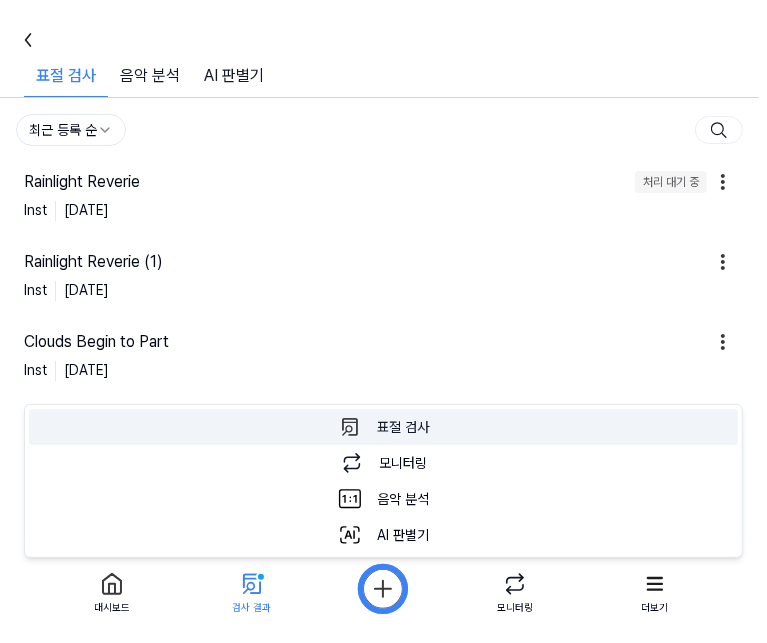 click on "표절 검사 표절 검사를 할 수 있습니다." at bounding box center (383, 427) 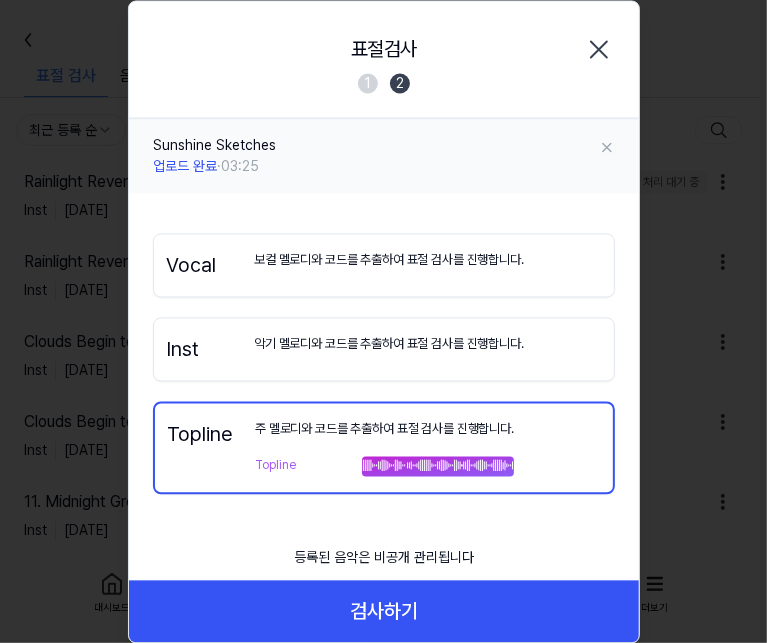 click on "악기 멜로디와 코드를 추출하여 표절 검사를 진행합니다." at bounding box center [389, 344] 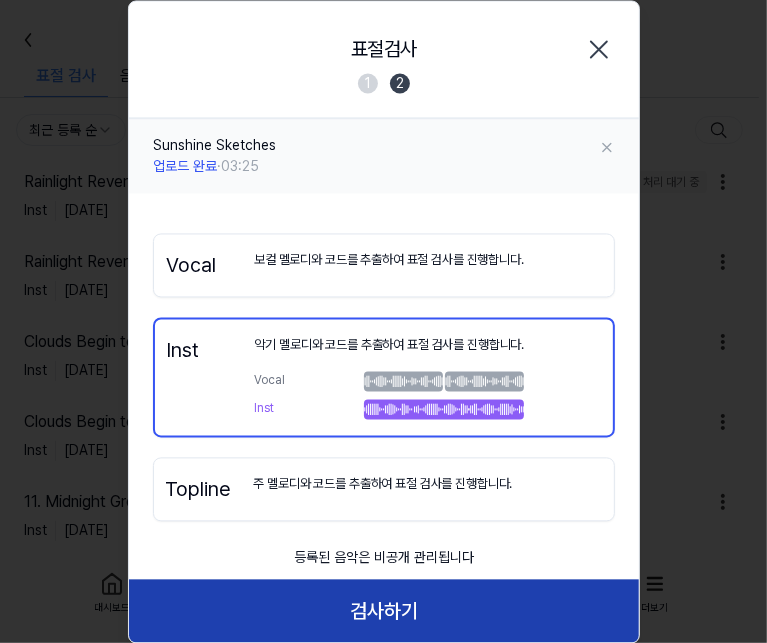 click on "검사하기" at bounding box center [384, 611] 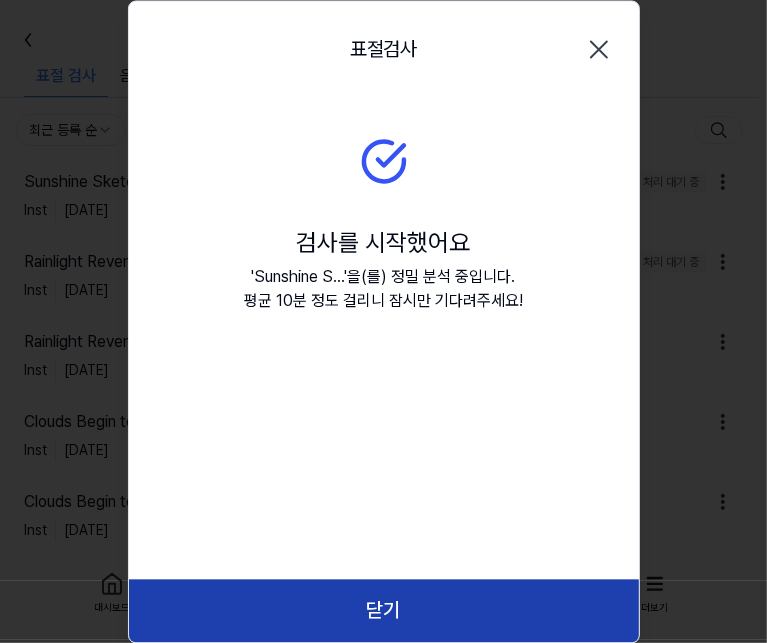 click on "닫기" at bounding box center (384, 611) 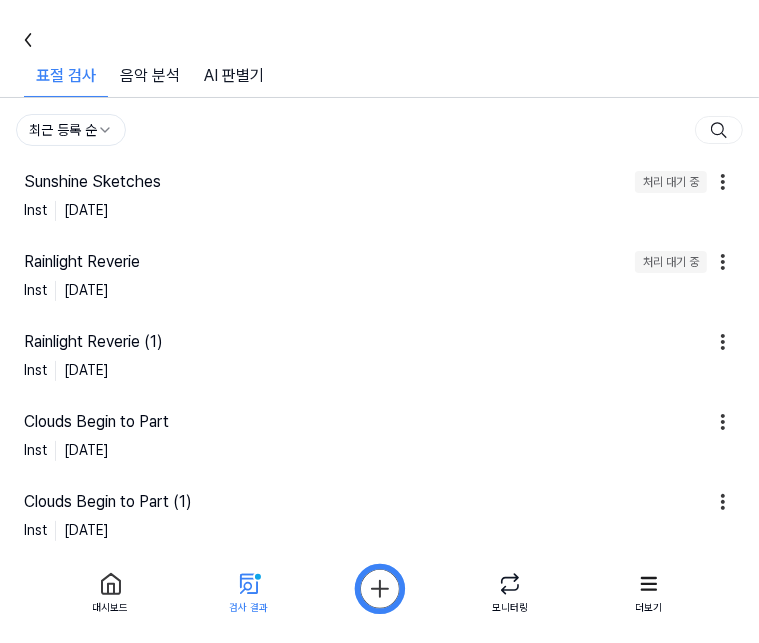 click on "대시보드 커뮤니티 가격안내 업데이트 문의하기 32 Jazzy Sons 대시보드 표절 검사 2 음악 분석 Beta AI 판별기 Beta 모니터링 📋  설문조사 음원 표절 검사를 사용해보니 어떠셨나요? 여러분의 피드백을 기다리고 있습니다!  설문조사 하러 가기 스탠다드    플랜 표절 검사를 할 수 있습니다. 남은 모니터링 3   곡 더 보기 대시보드 표절 검사 표절 검사 표절 검사 음악 분석 AI 판별기 전체 악기 보컬 악기 + 보컬 최근 등록 순 Sunshine Sketches 처리 대기 중 Inst 2025.07.06. Rainlight Reverie 처리 대기 중 Inst 2025.07.06. Rainlight Reverie (1) Inst 2025.07.05. Clouds Begin to Part Inst 2025.07.05. Clouds Begin to Part (1) Inst 2025.07.05. 11. Midnight Groove Circuit Inst 2025.07.04. 10. Sidewalk Stomp Jazz Inst 2025.07.04. 9. Velvet Stride Inst 2025.07.04. Lime Cruise Inst 2025.07.04. Groove In Transit Inst 2025.07.04. Previous 1 2 3 4 5 Next 대시보드 검사 결과 더보기" at bounding box center (379, 321) 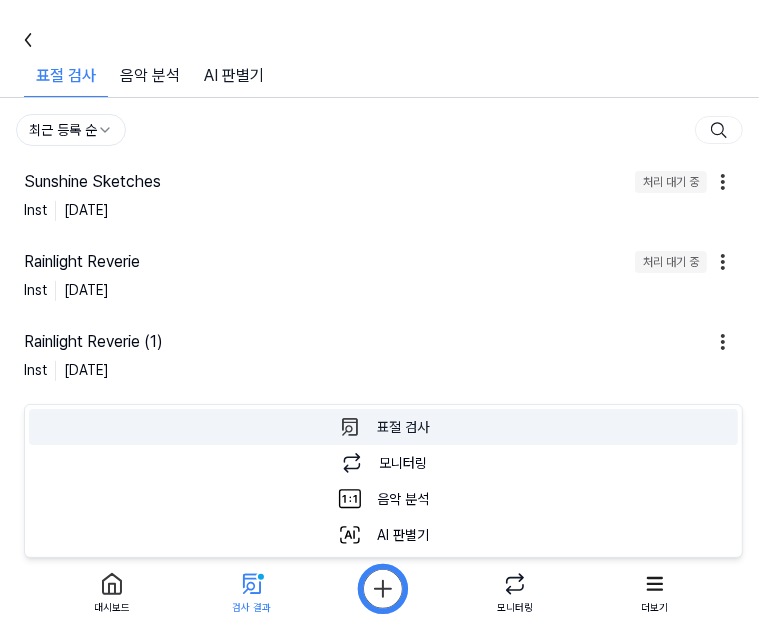 click on "표절 검사 표절 검사를 할 수 있습니다." at bounding box center [383, 427] 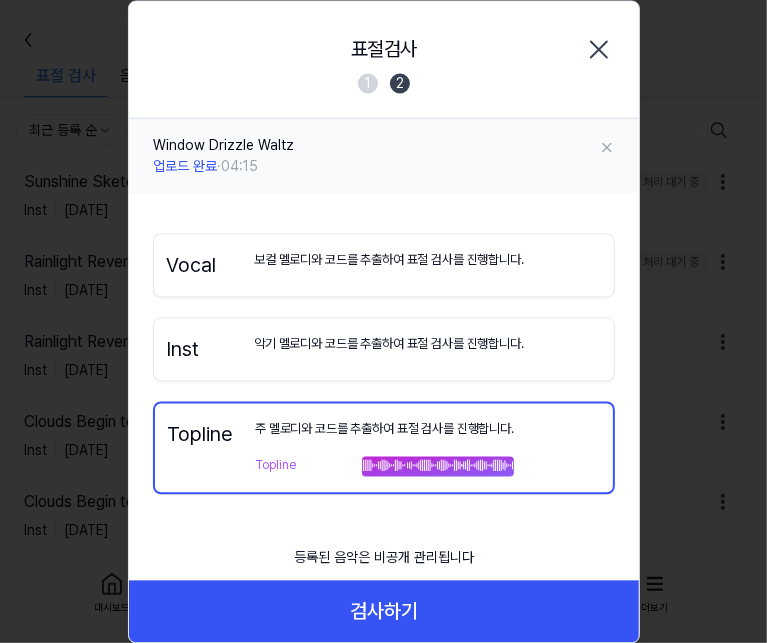 click on "악기 멜로디와 코드를 추출하여 표절 검사를 진행합니다." at bounding box center [389, 344] 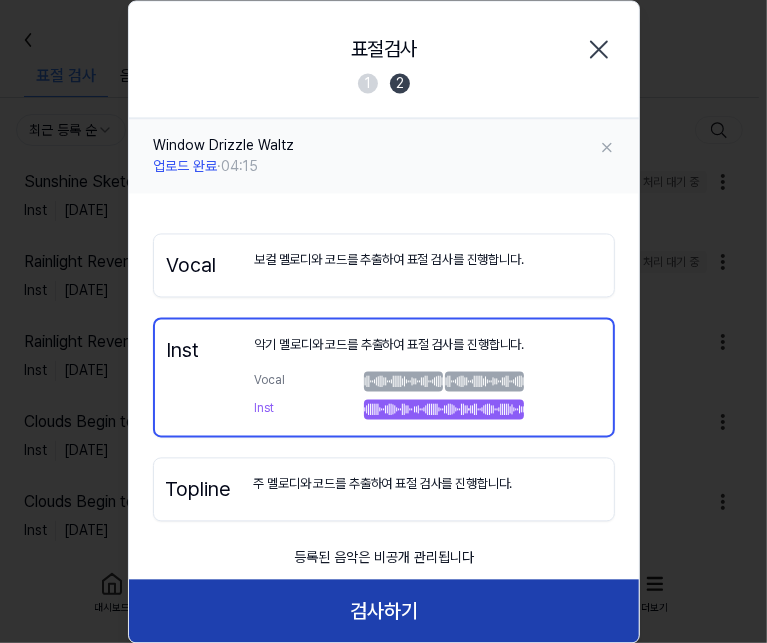 click on "검사하기" at bounding box center [384, 611] 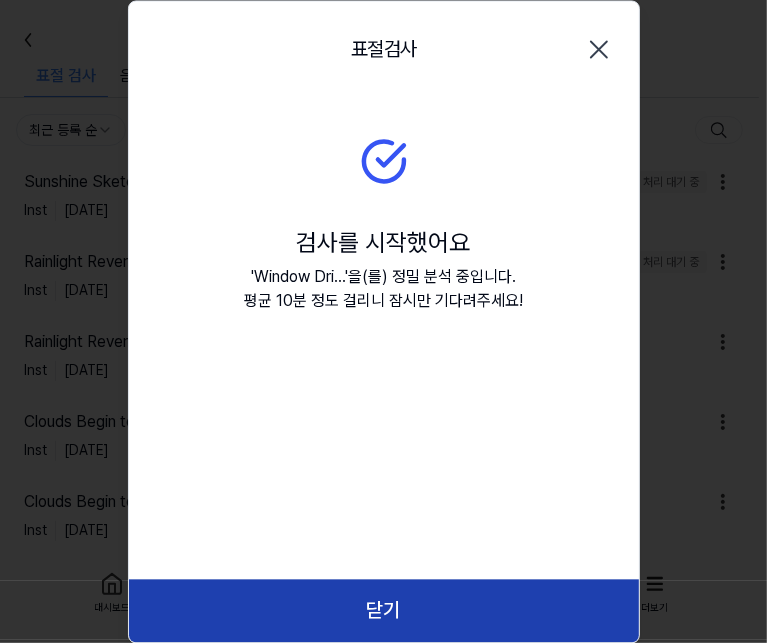 click on "닫기" at bounding box center (384, 611) 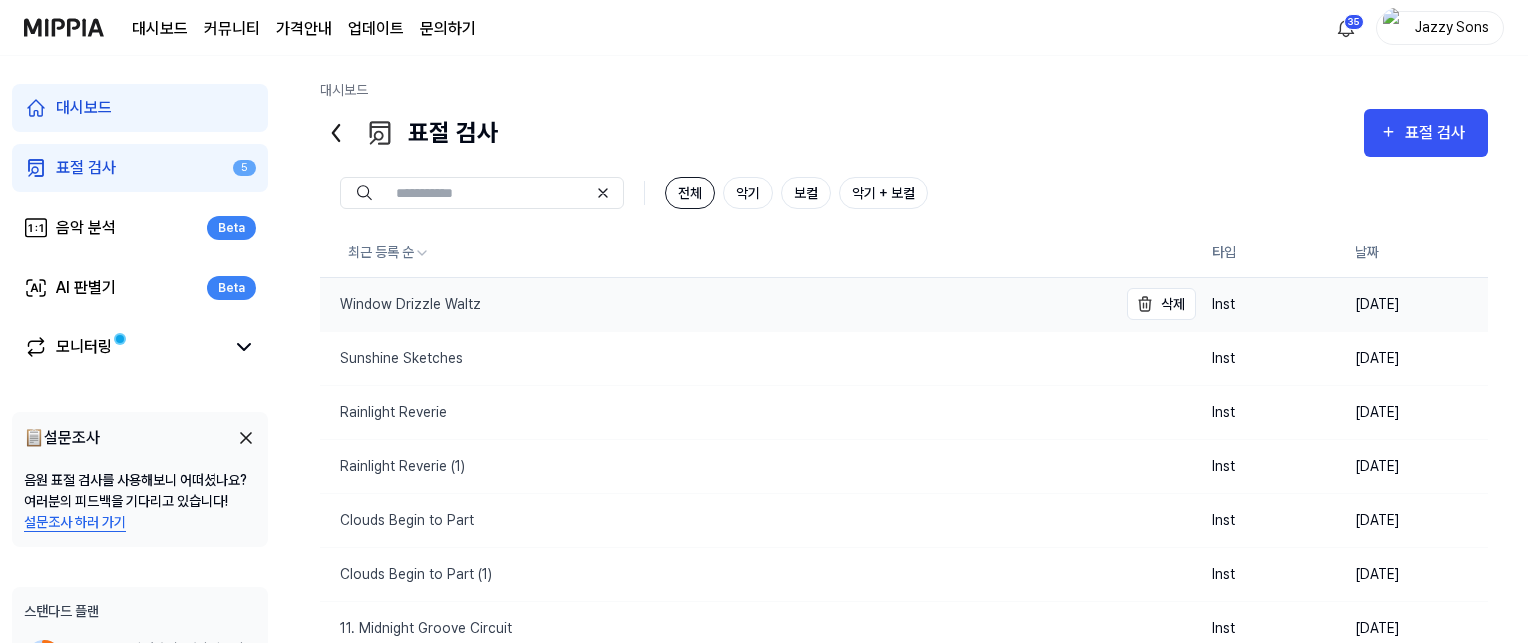 click on "Window Drizzle Waltz" at bounding box center (718, 304) 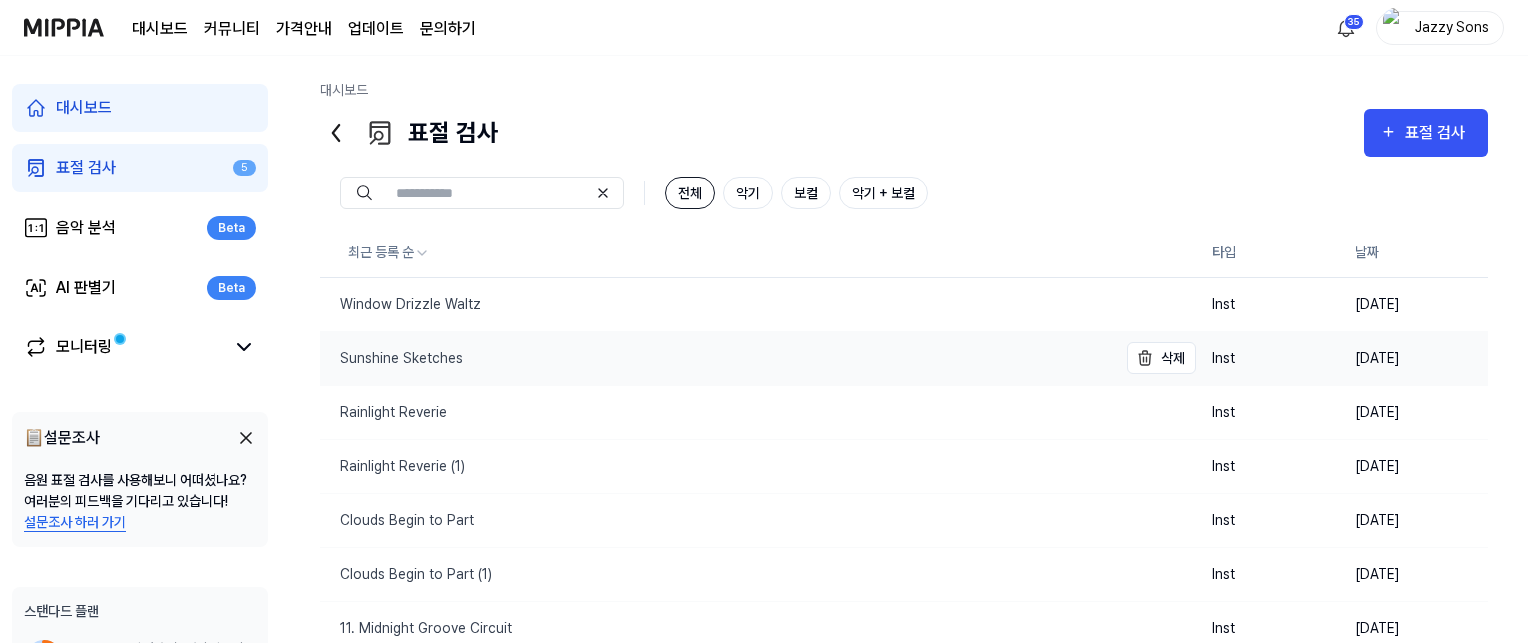 click on "Sunshine Sketches" at bounding box center (391, 358) 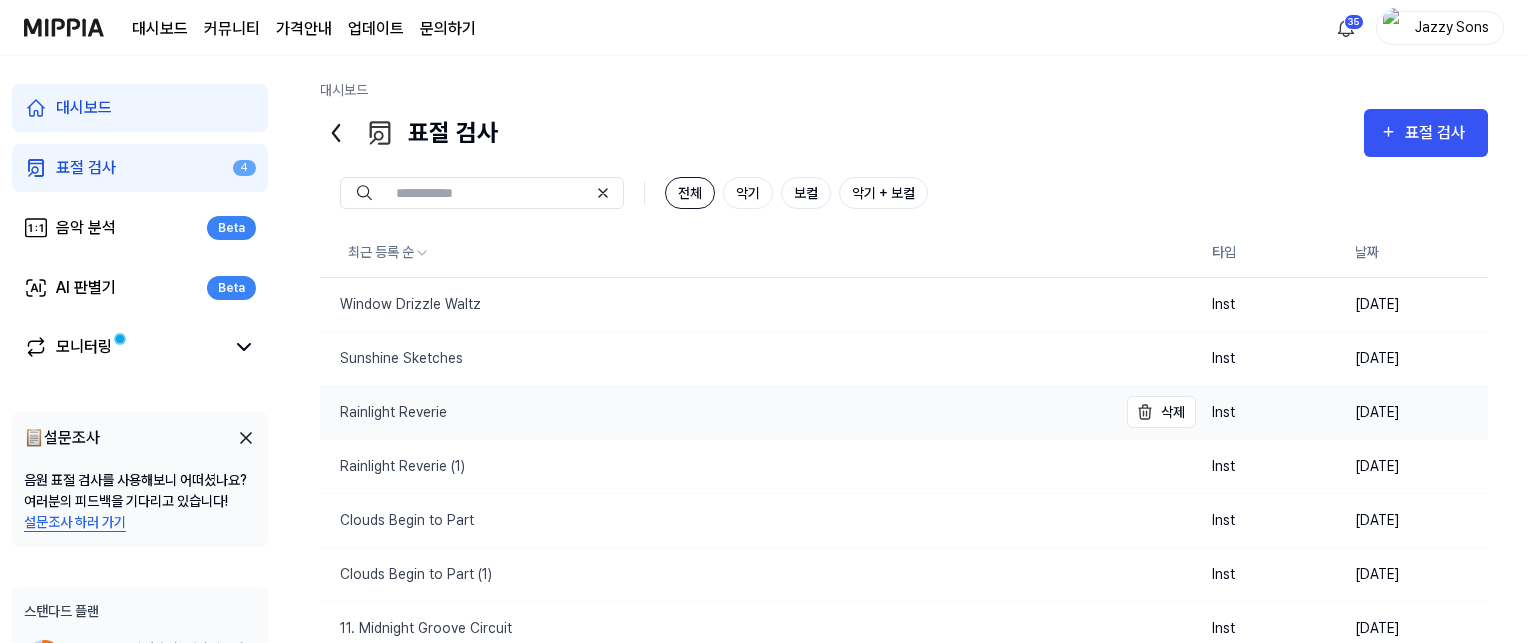 click on "Rainlight Reverie" at bounding box center (383, 412) 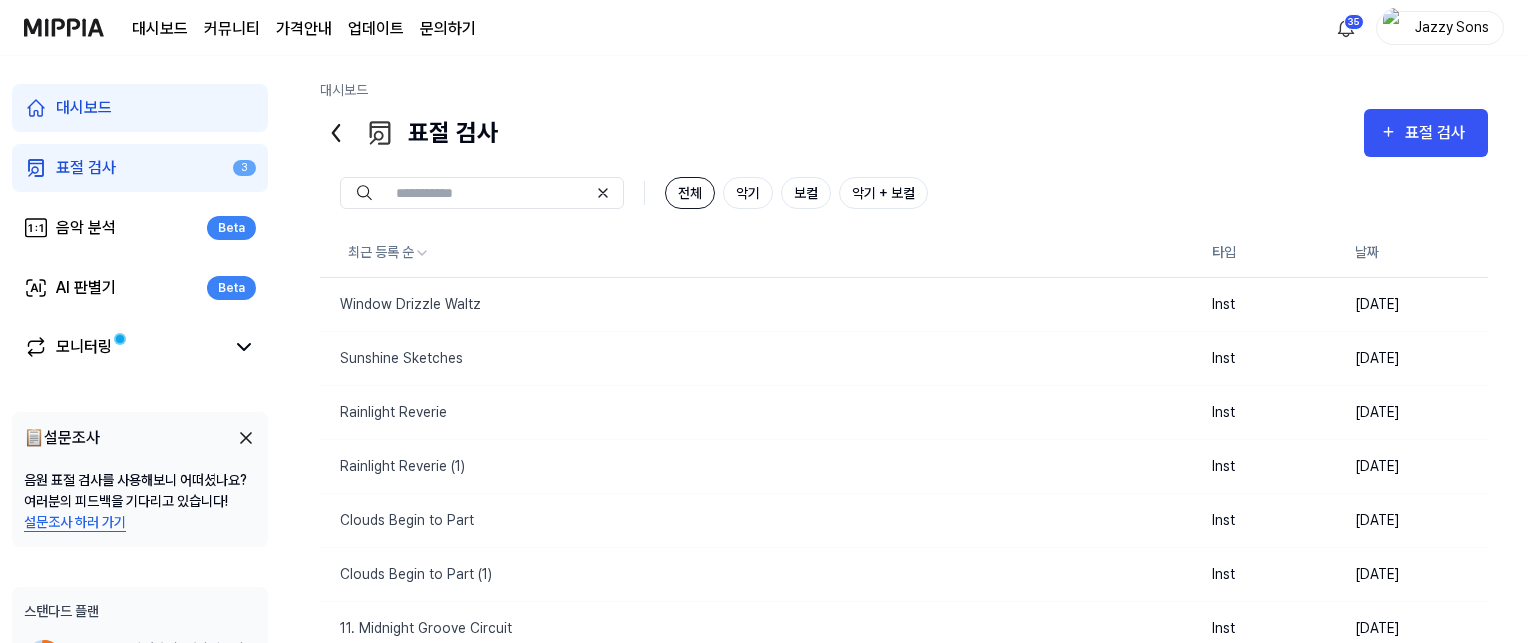 click on "표절 검사 3" at bounding box center (140, 168) 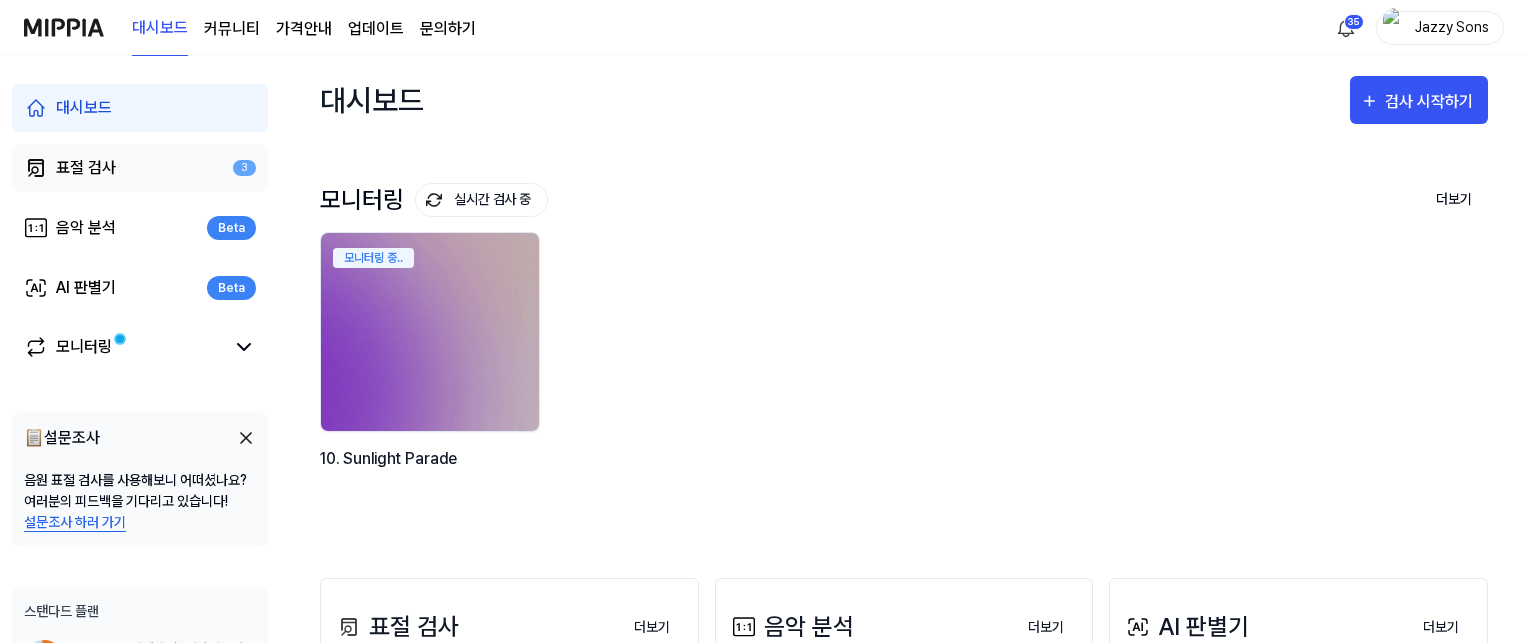 click on "표절 검사" at bounding box center [86, 168] 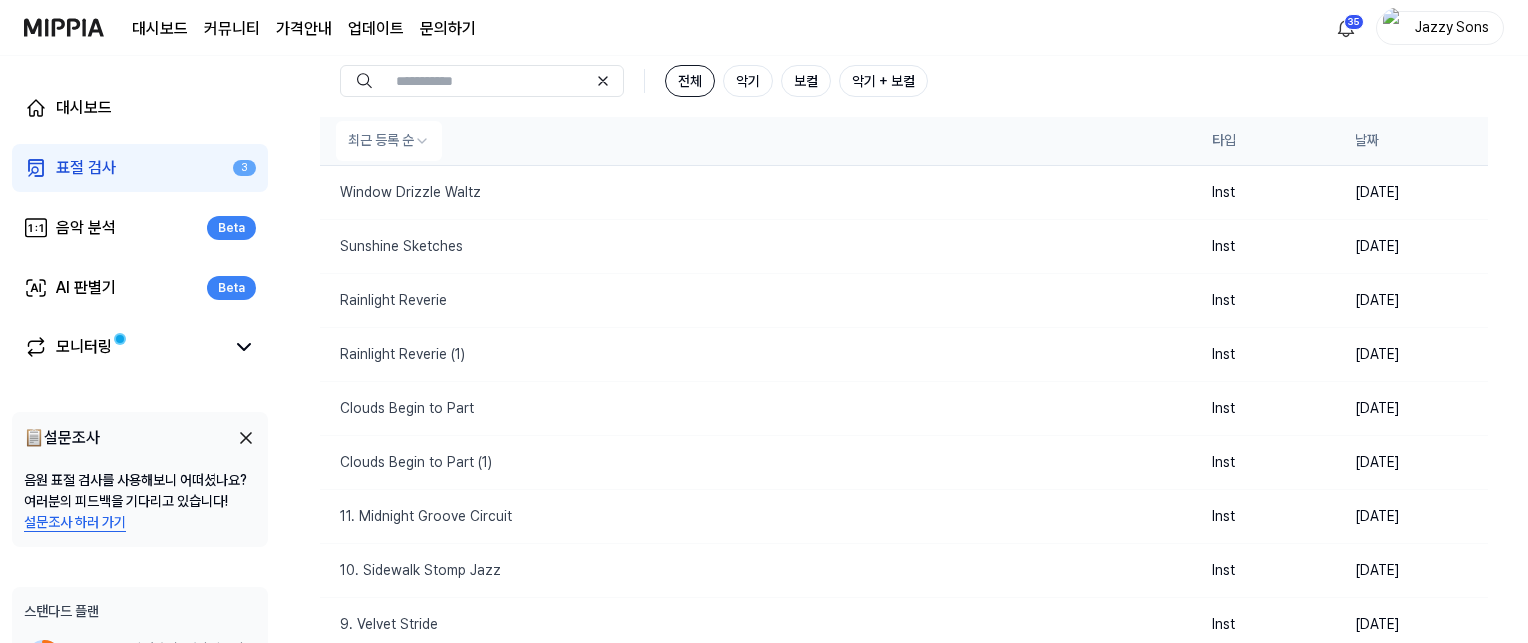 scroll, scrollTop: 0, scrollLeft: 0, axis: both 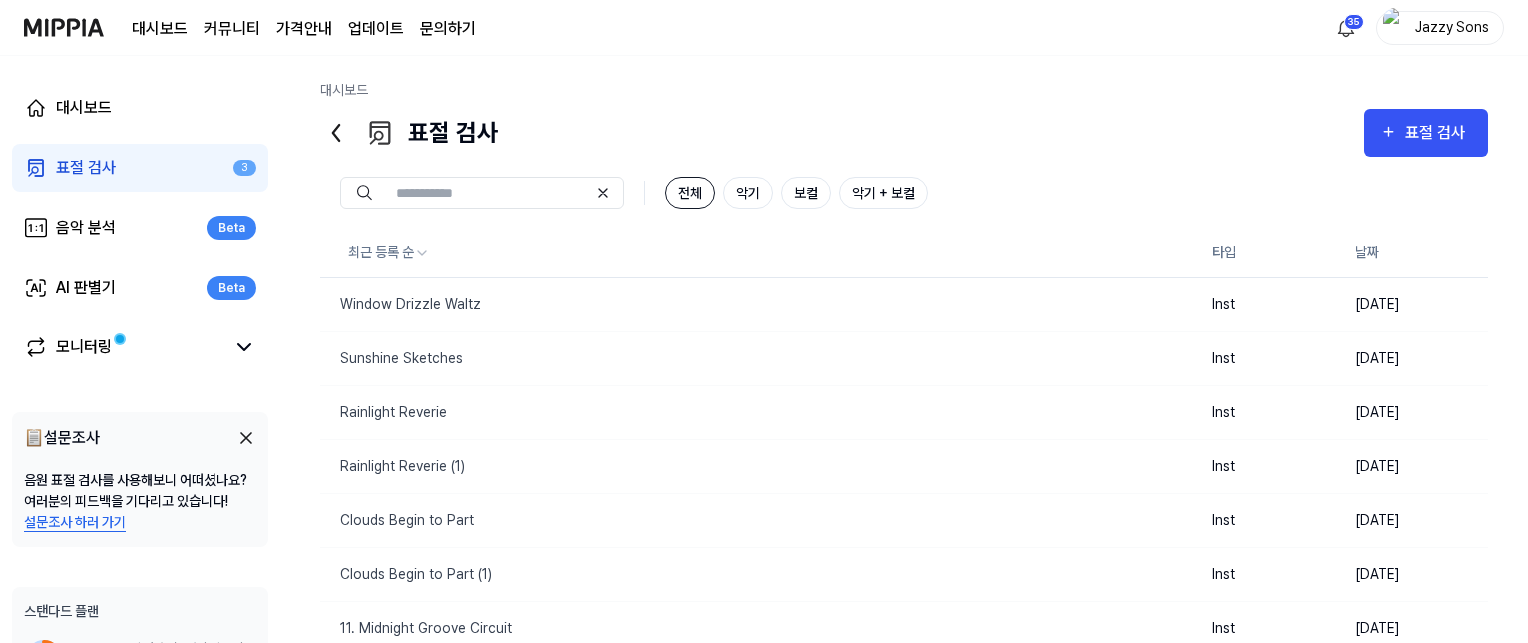 click on "표절 검사 3" at bounding box center (140, 168) 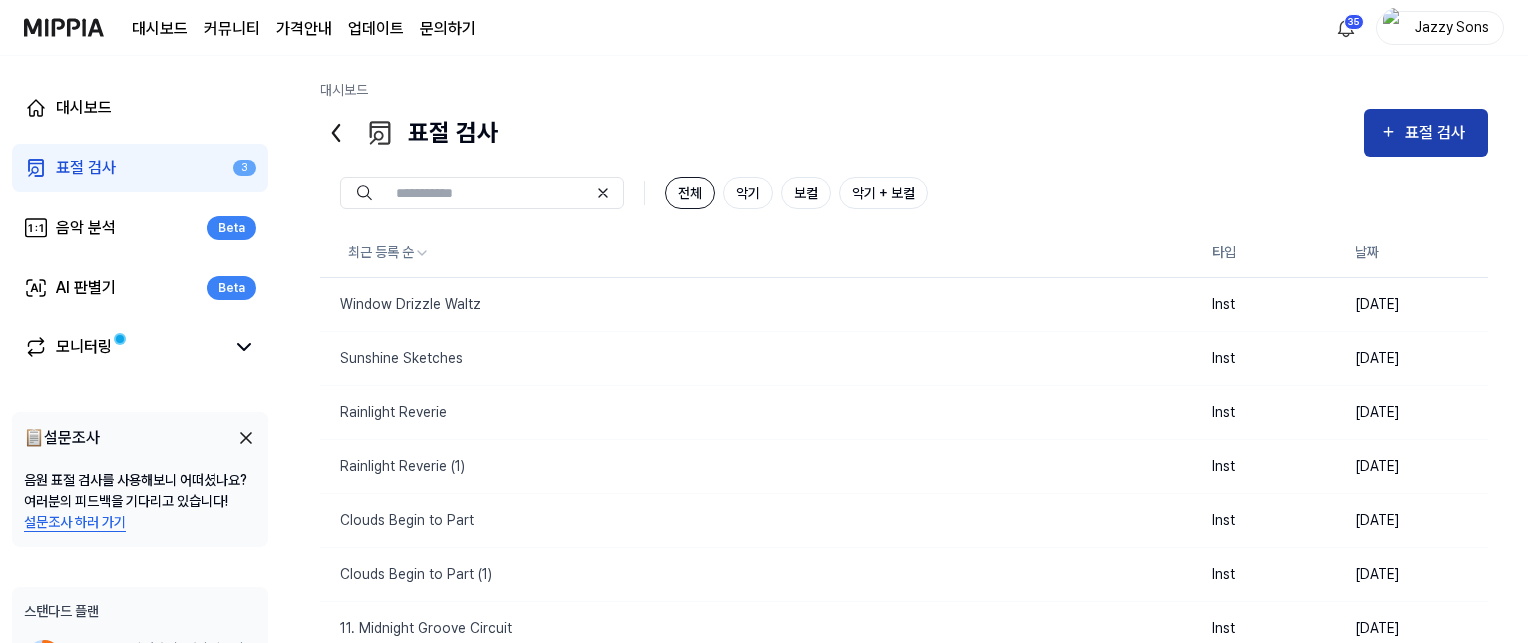 click on "표절 검사" at bounding box center [1438, 133] 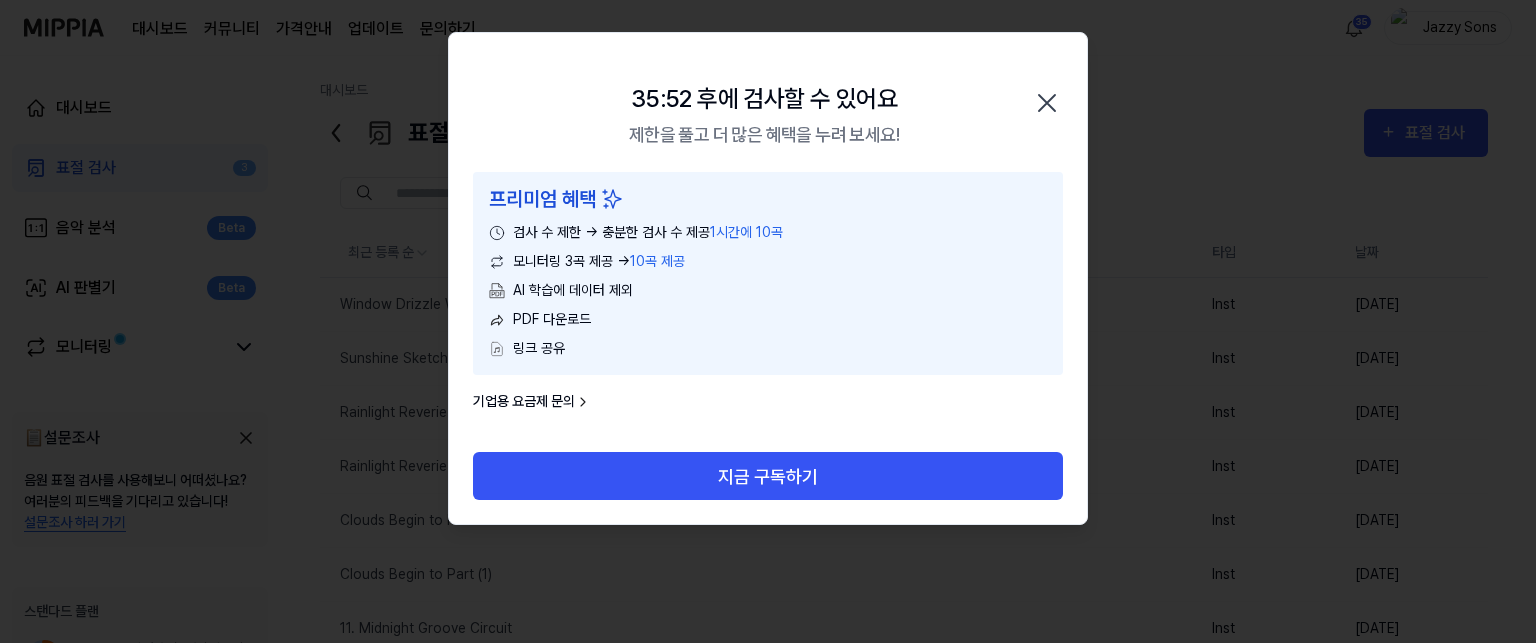 click 